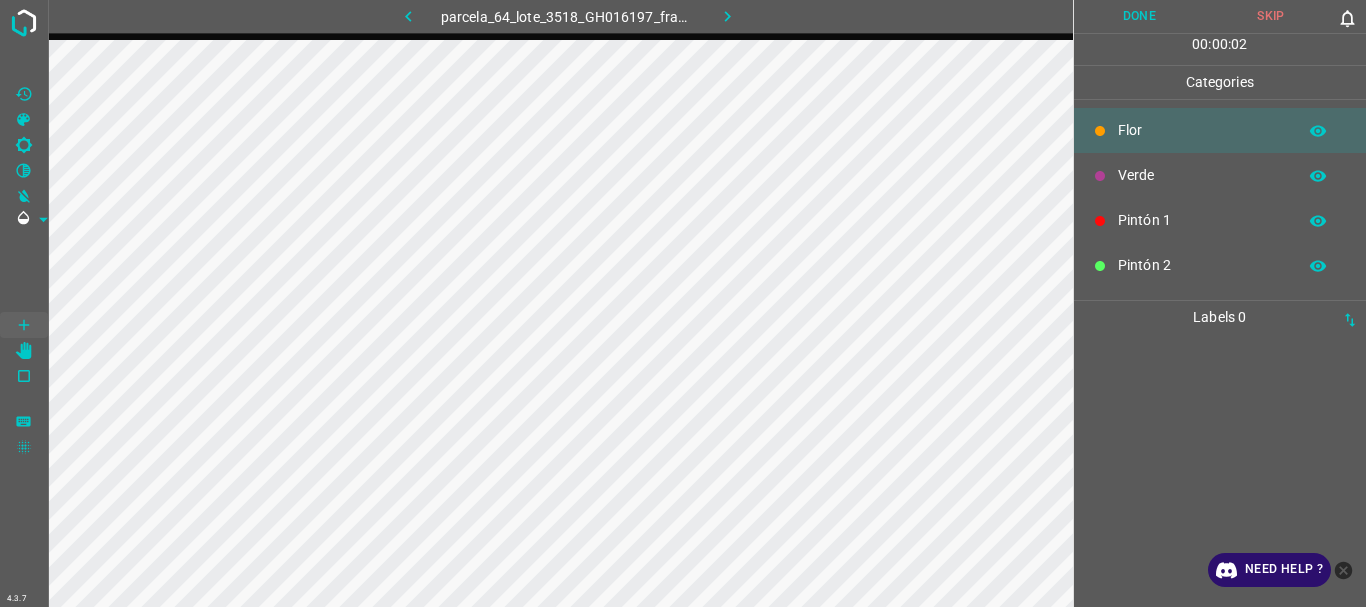 scroll, scrollTop: 0, scrollLeft: 0, axis: both 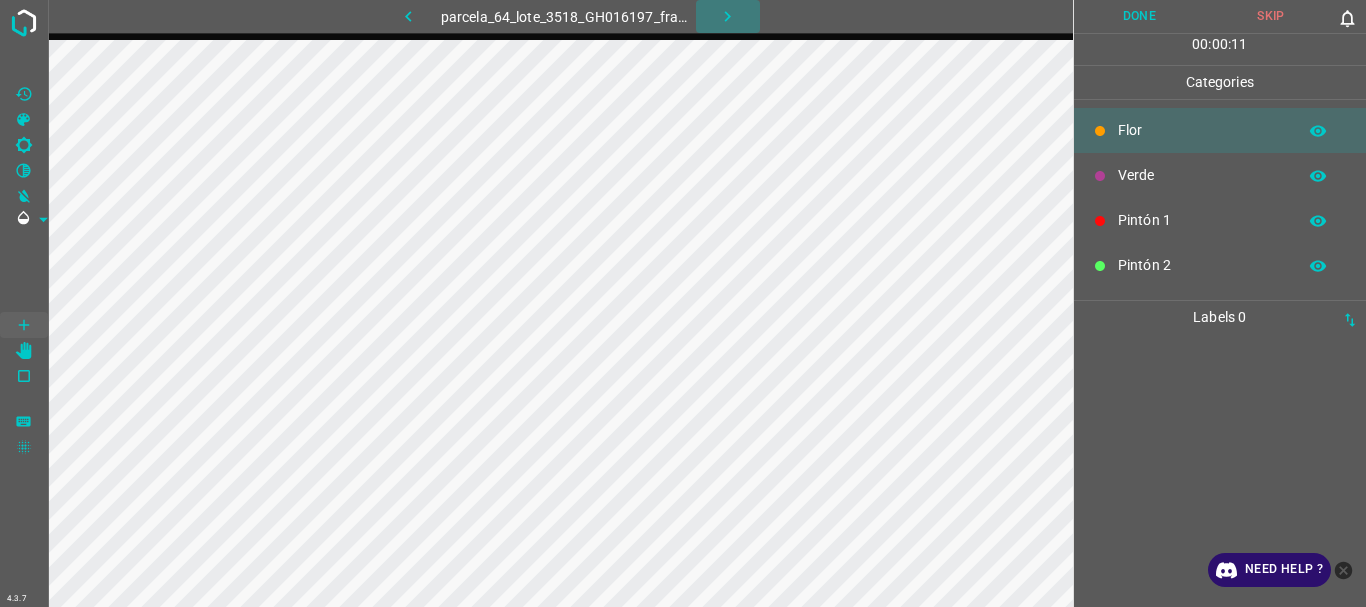 click 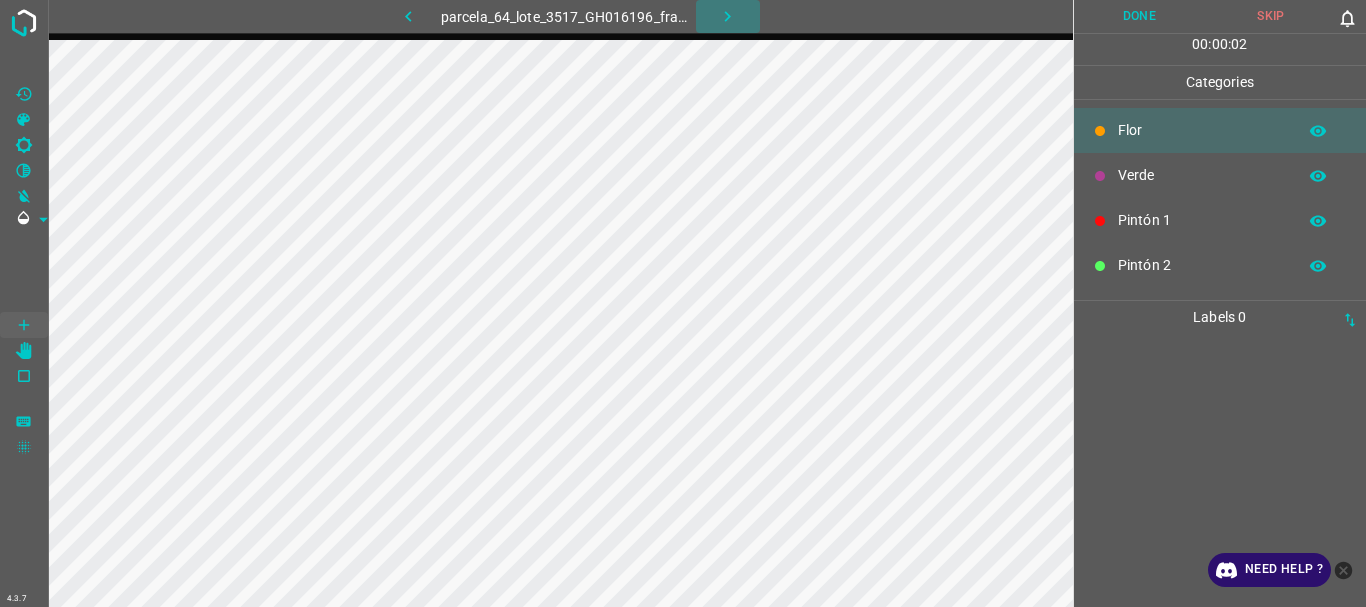click 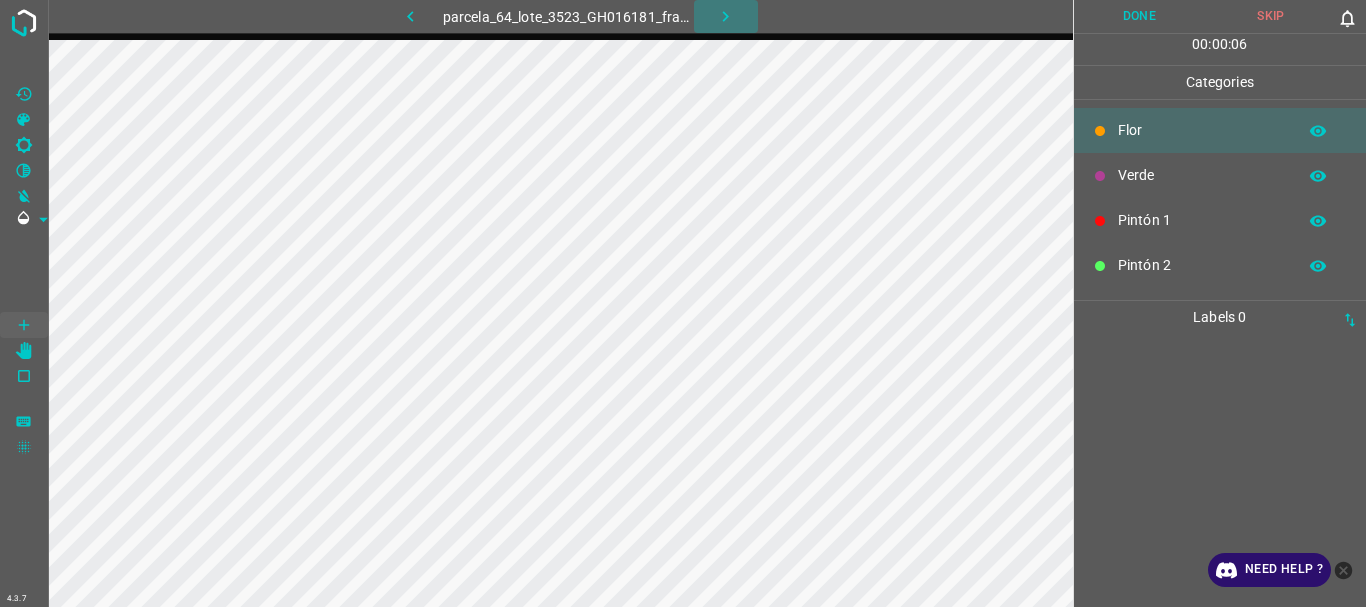 click 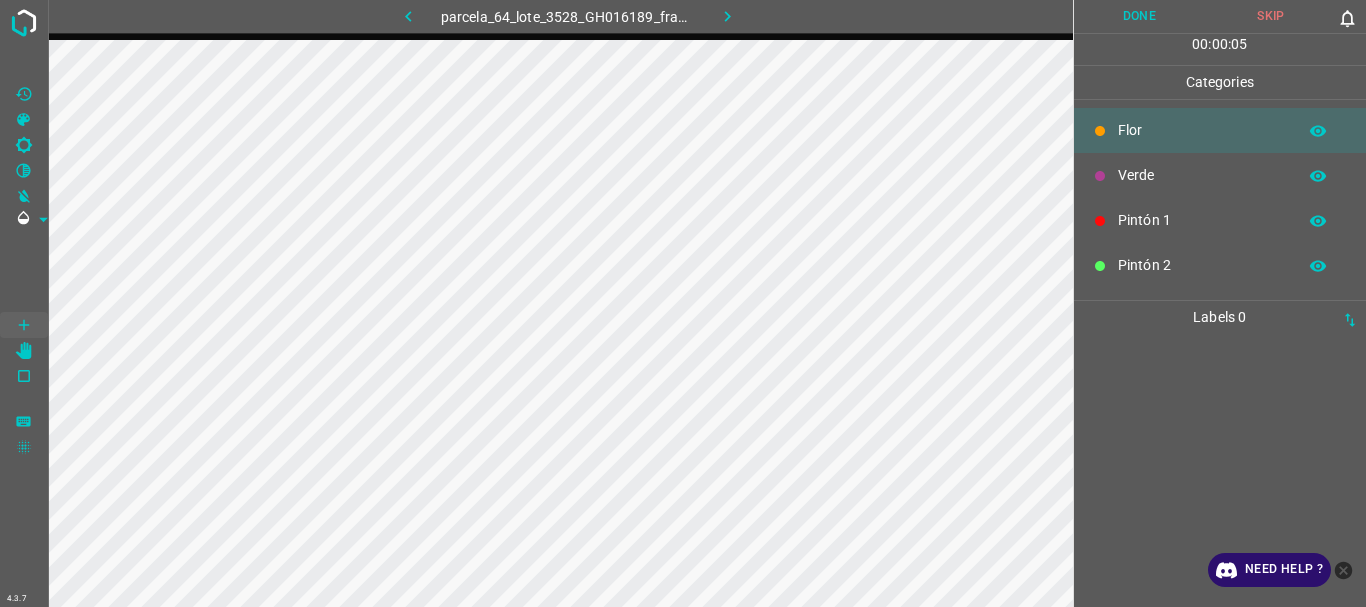 click 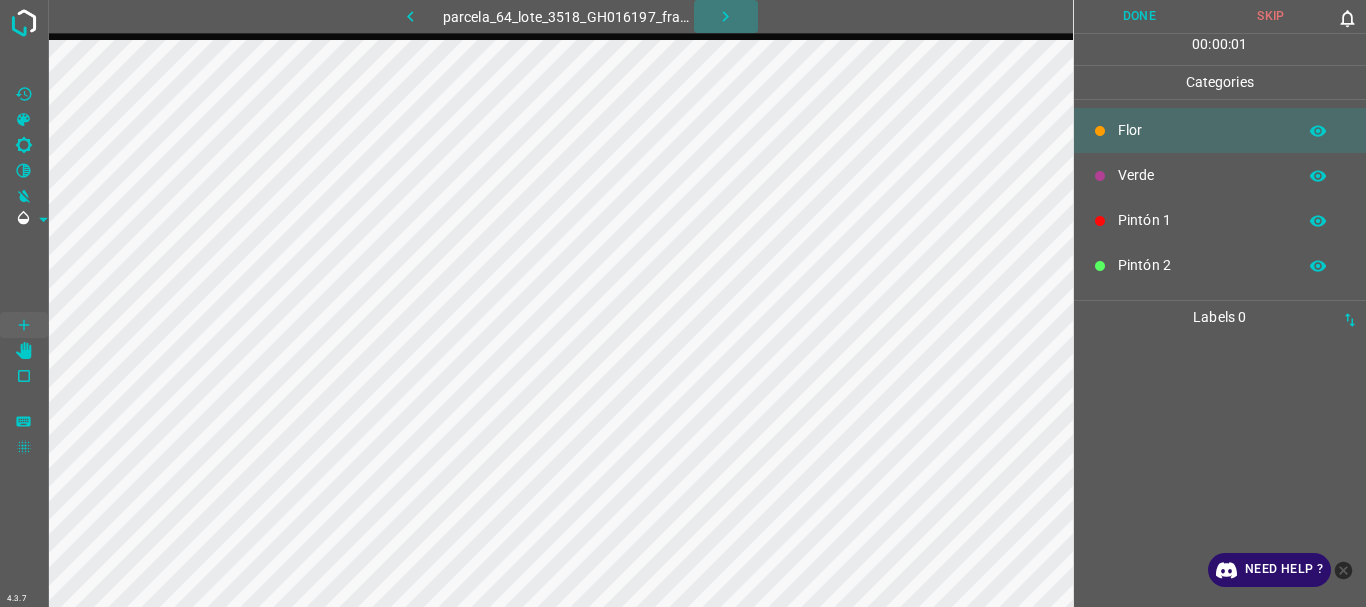 click 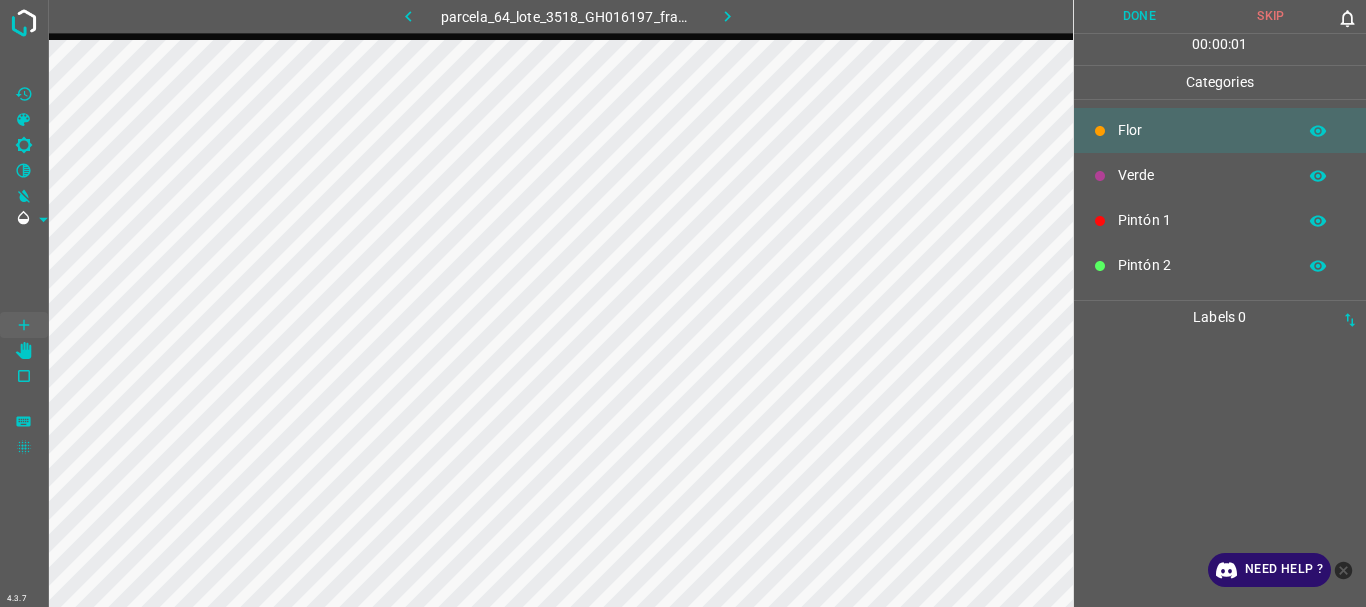 click 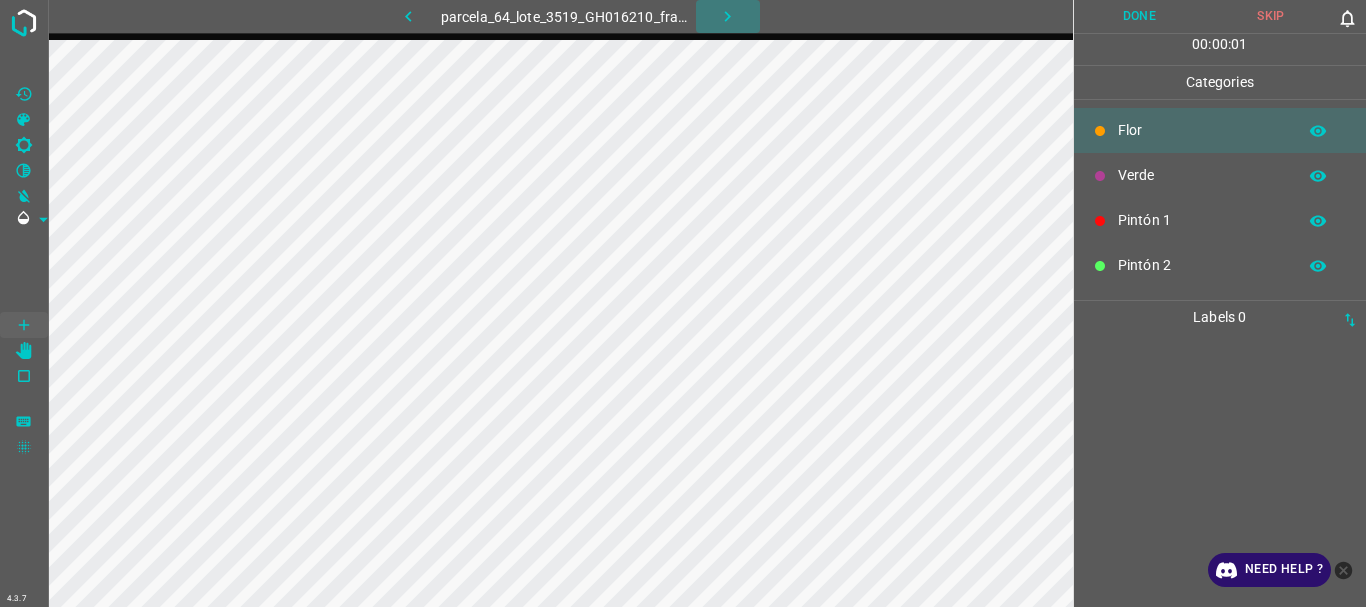 click 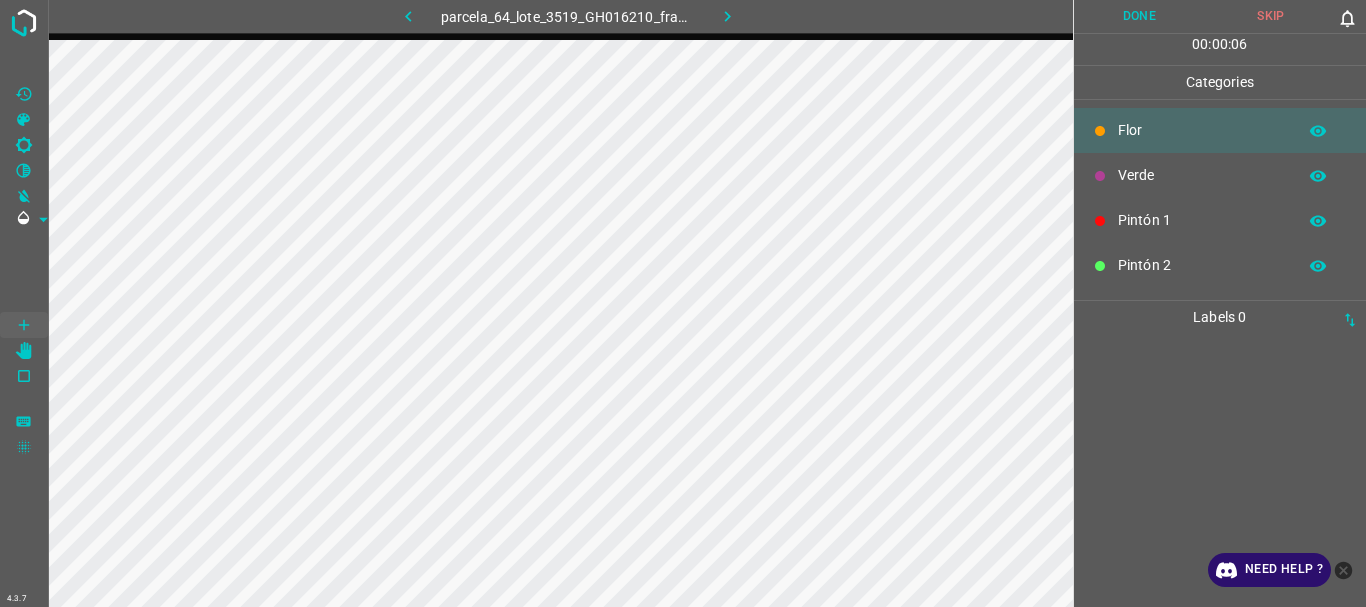click 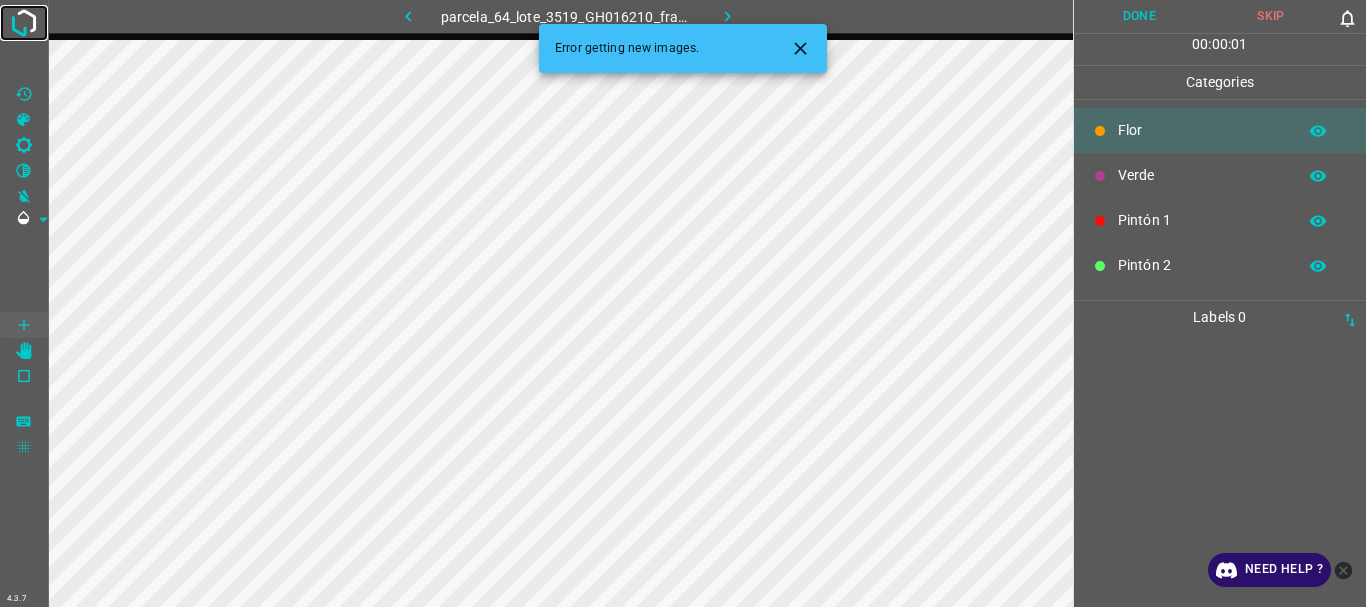 click at bounding box center (24, 23) 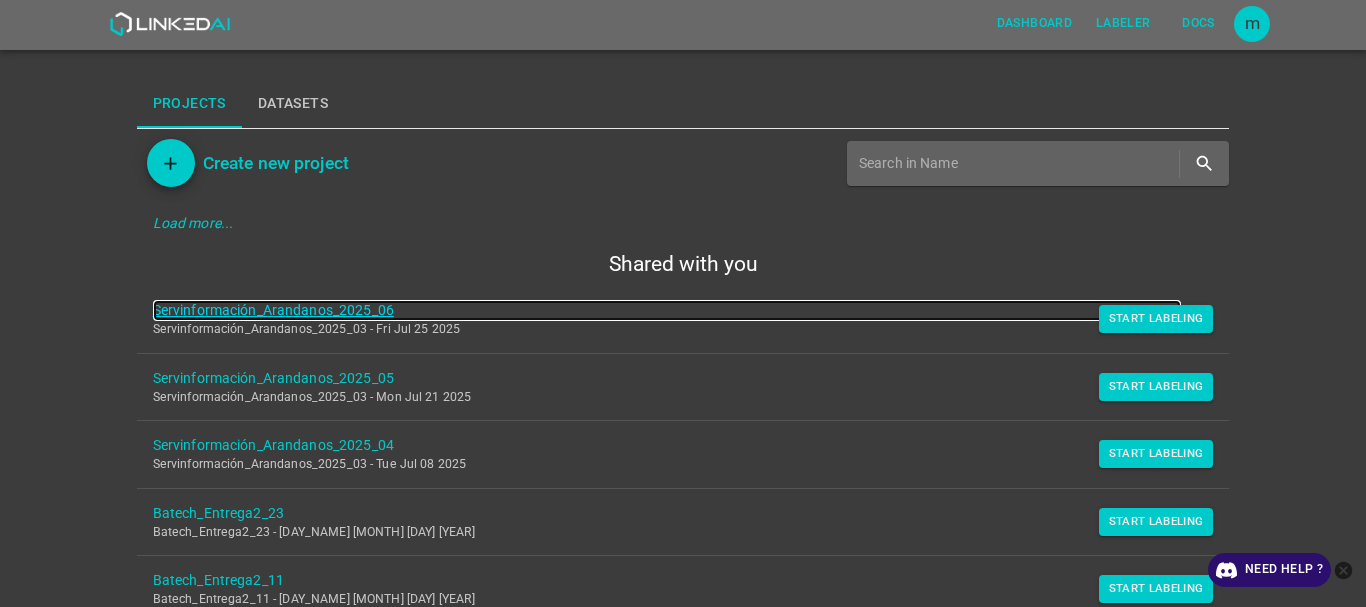 click on "[COMPANY]_[PRODUCT]_[DATE]" at bounding box center [667, 310] 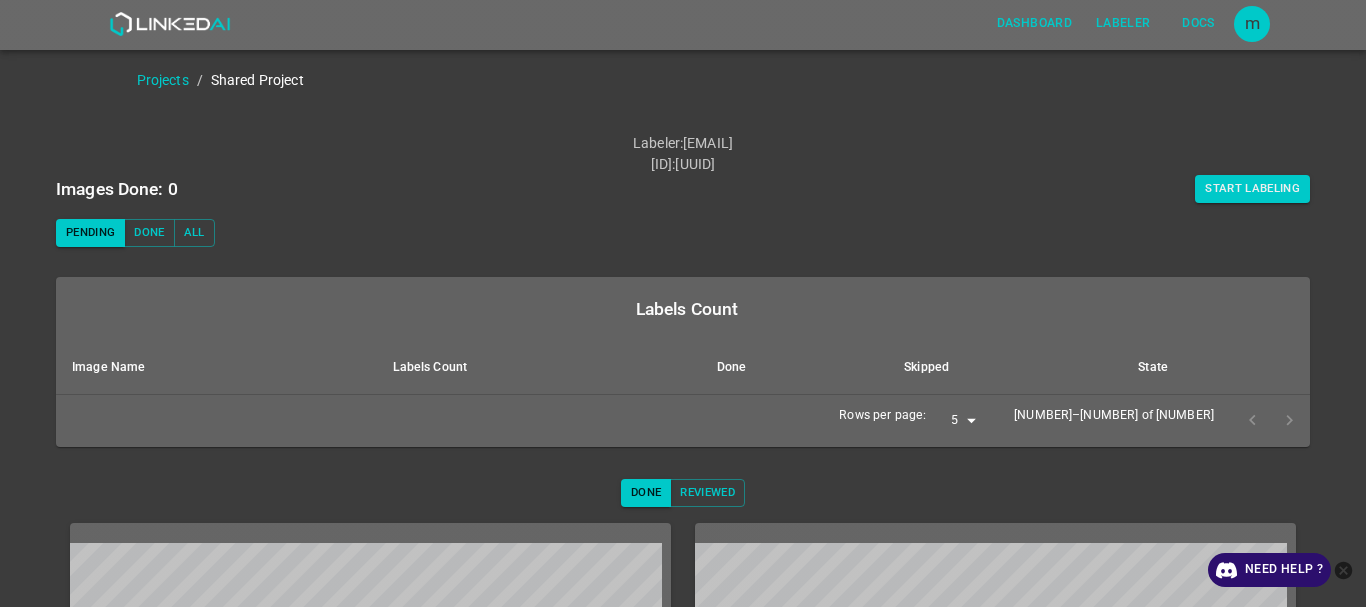 scroll, scrollTop: 0, scrollLeft: 0, axis: both 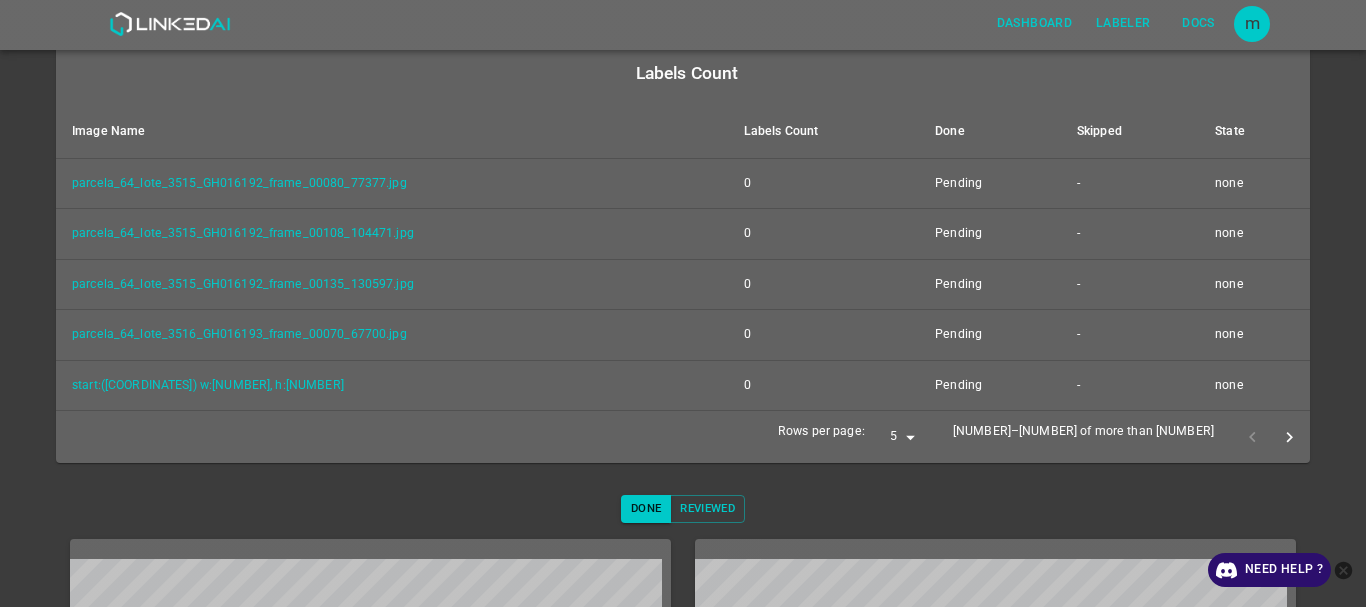 click 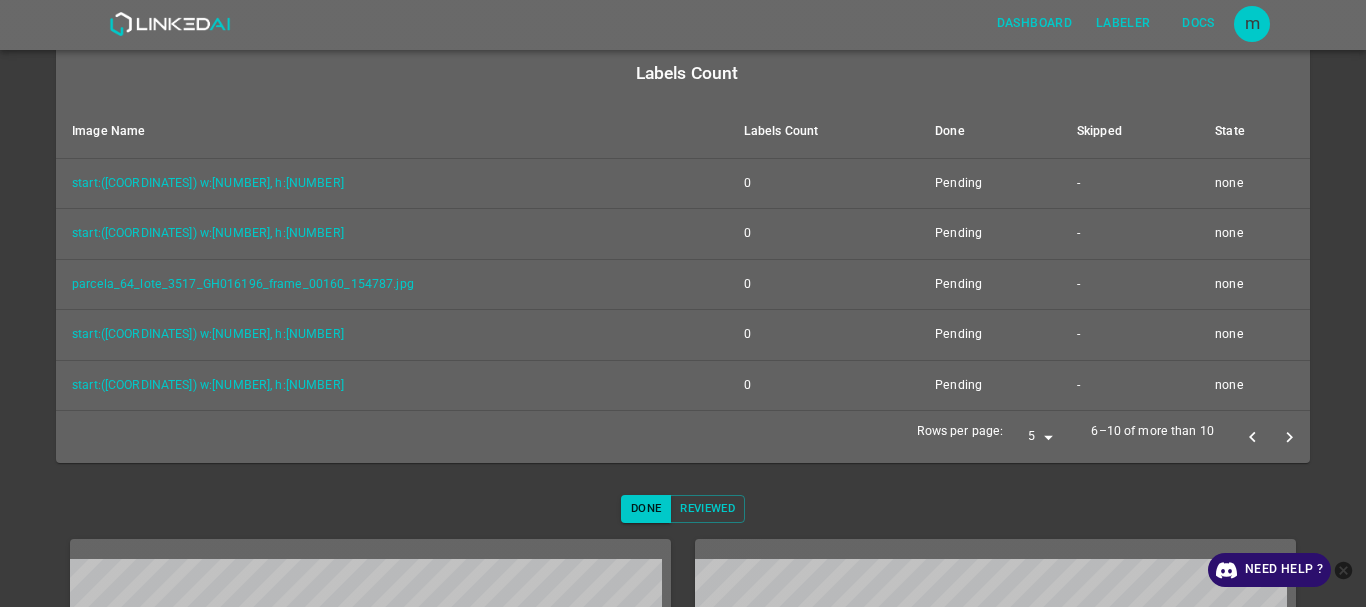 click 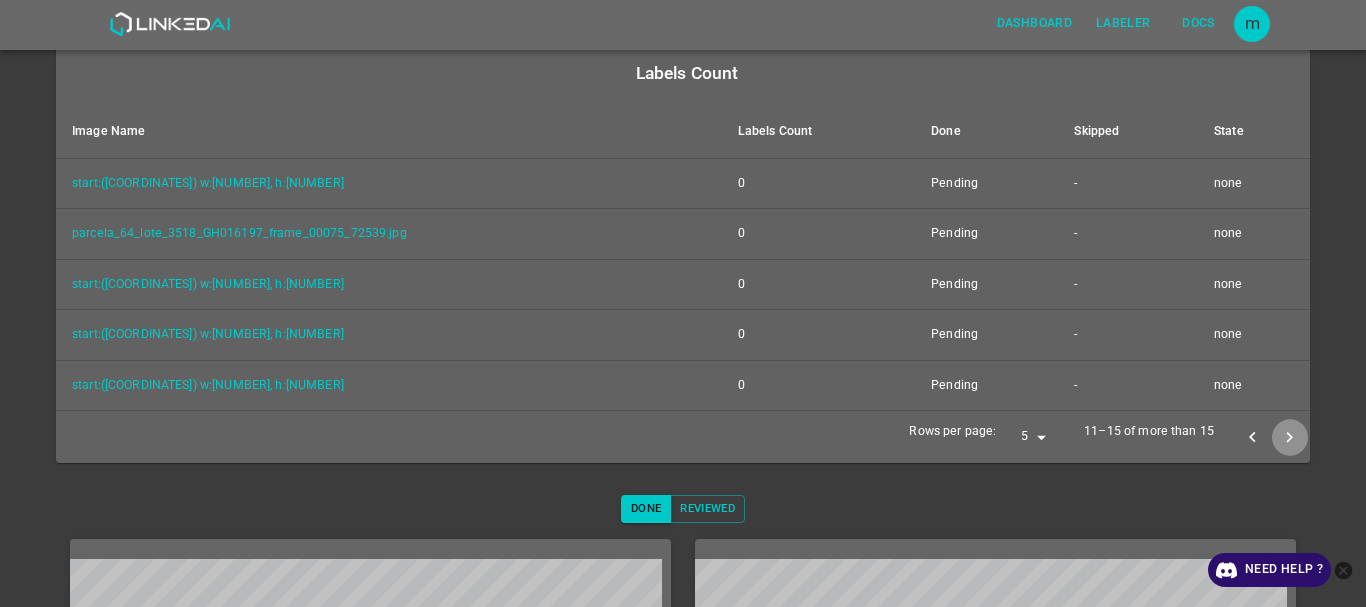 click 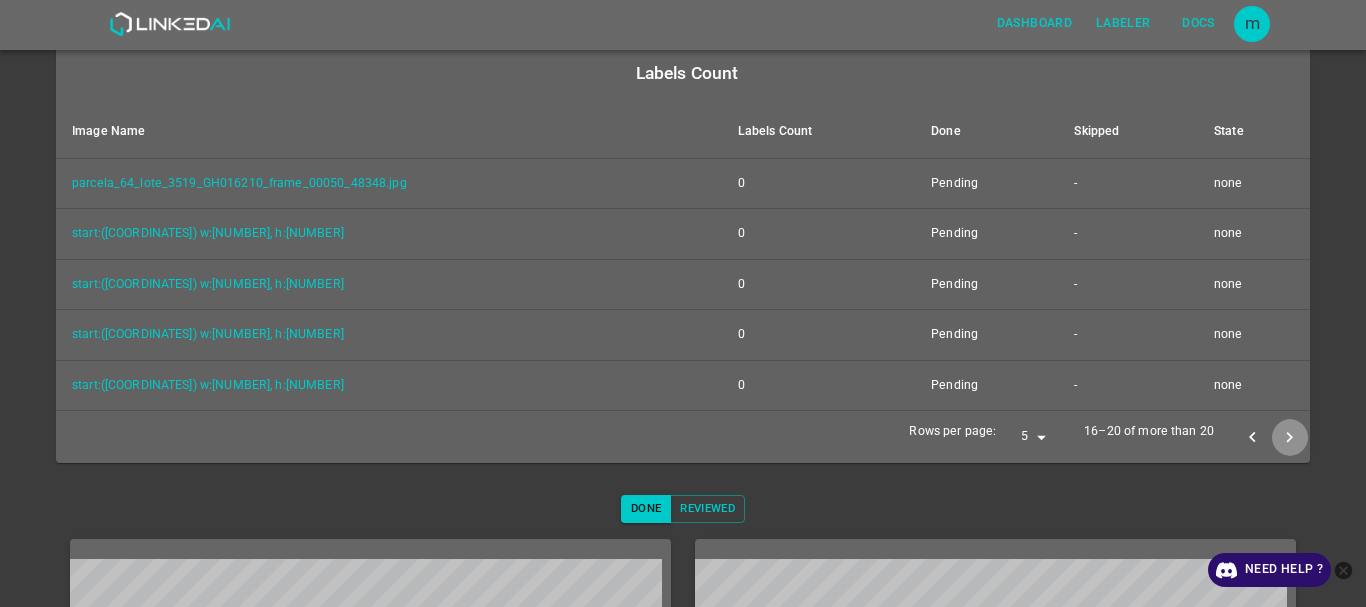 click 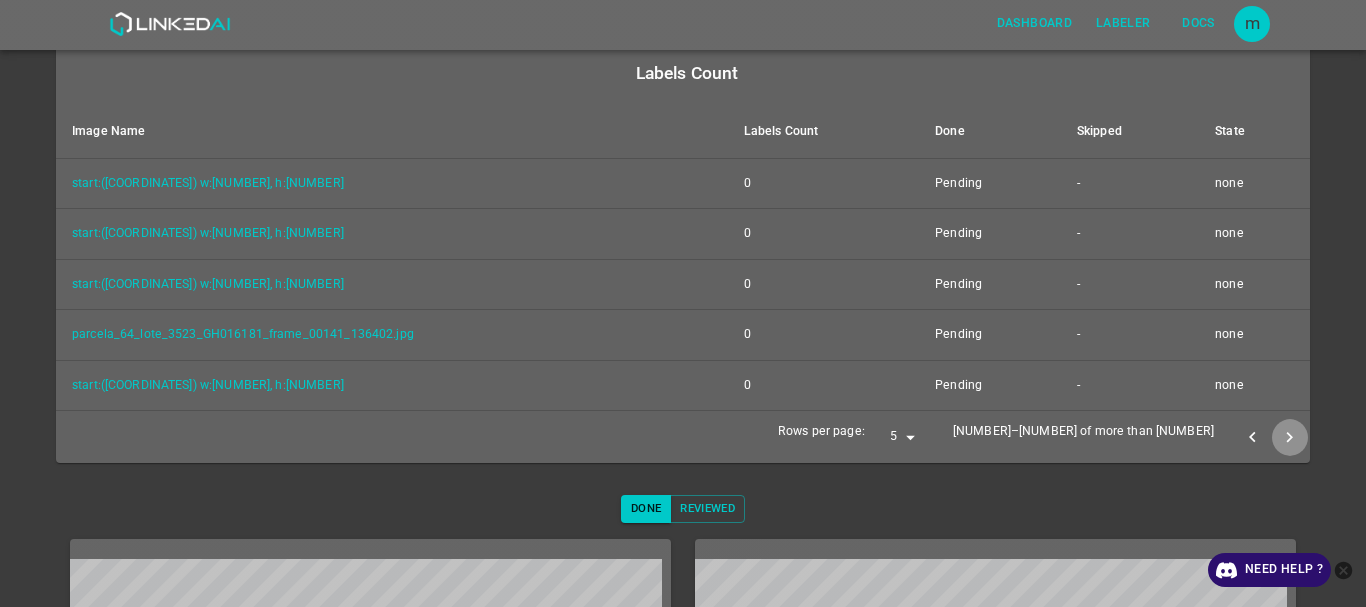 click 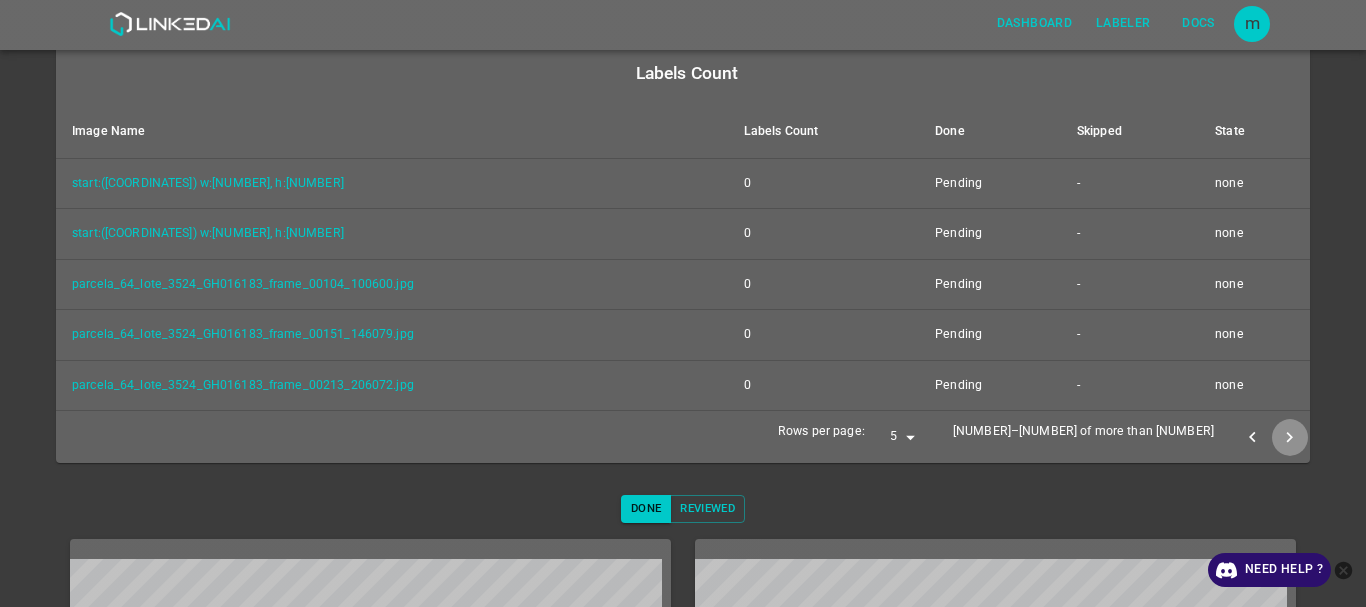 click 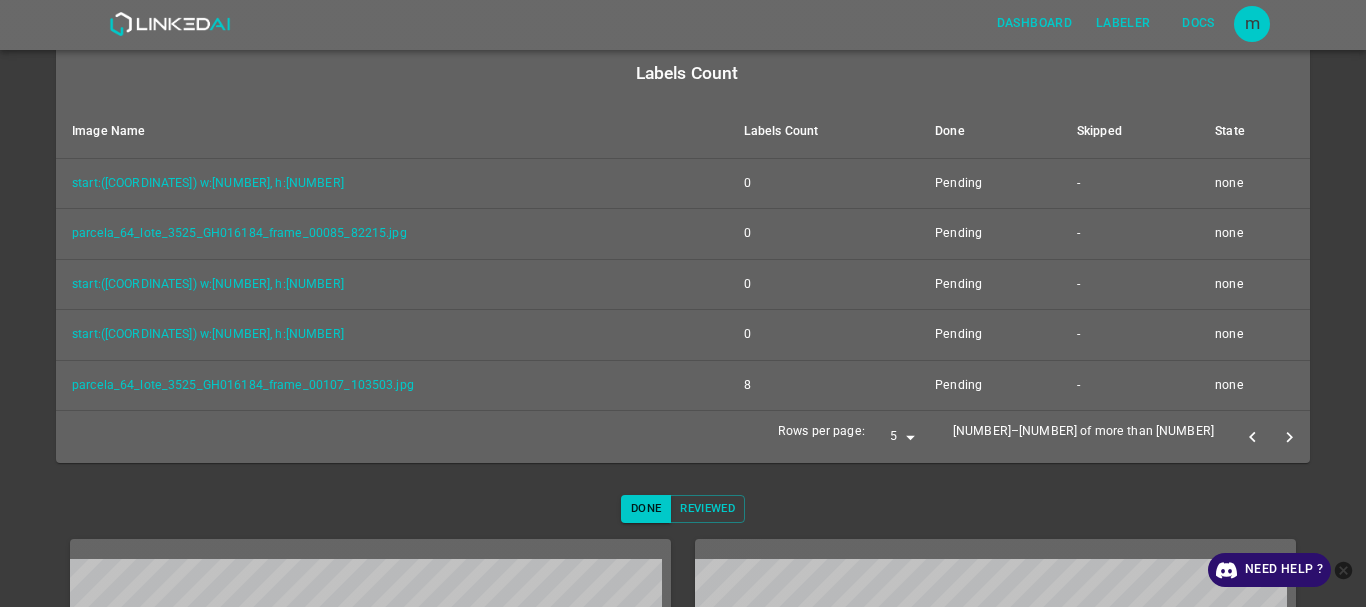 click 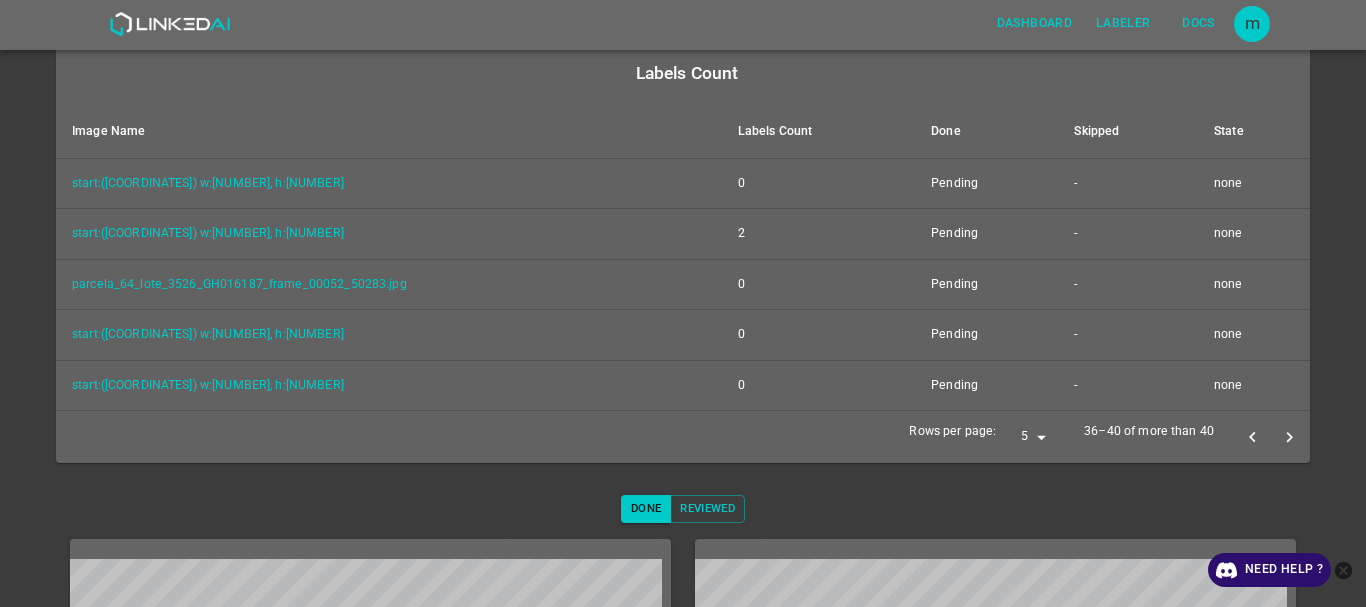click 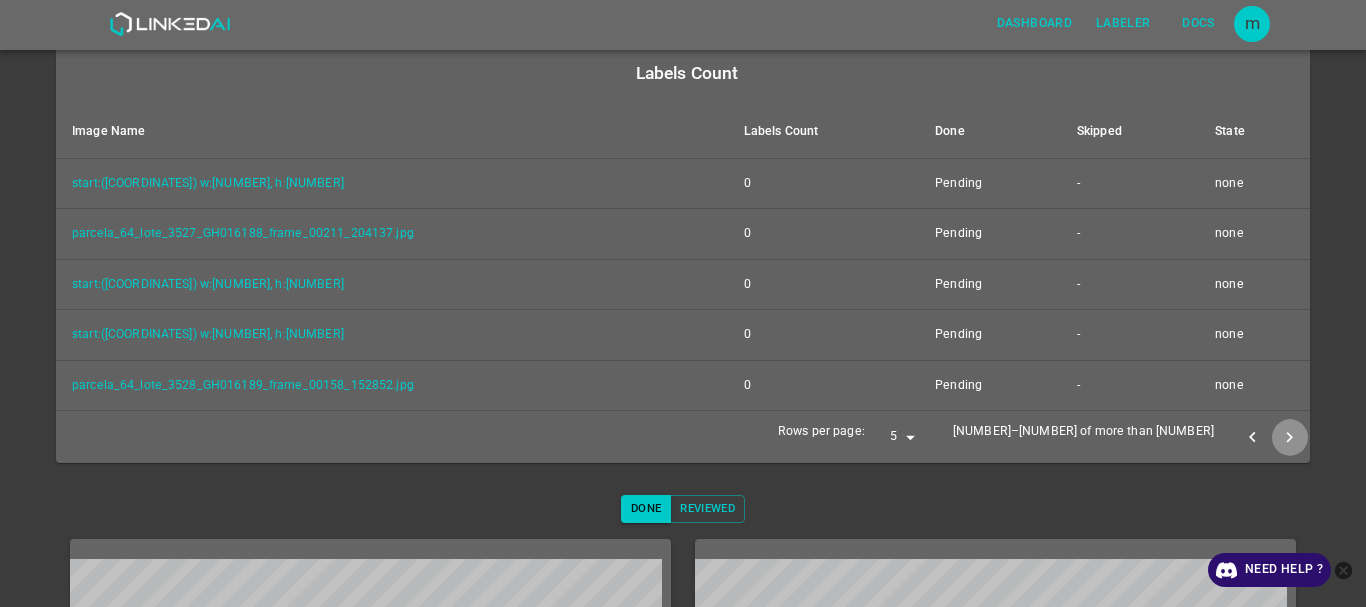 click 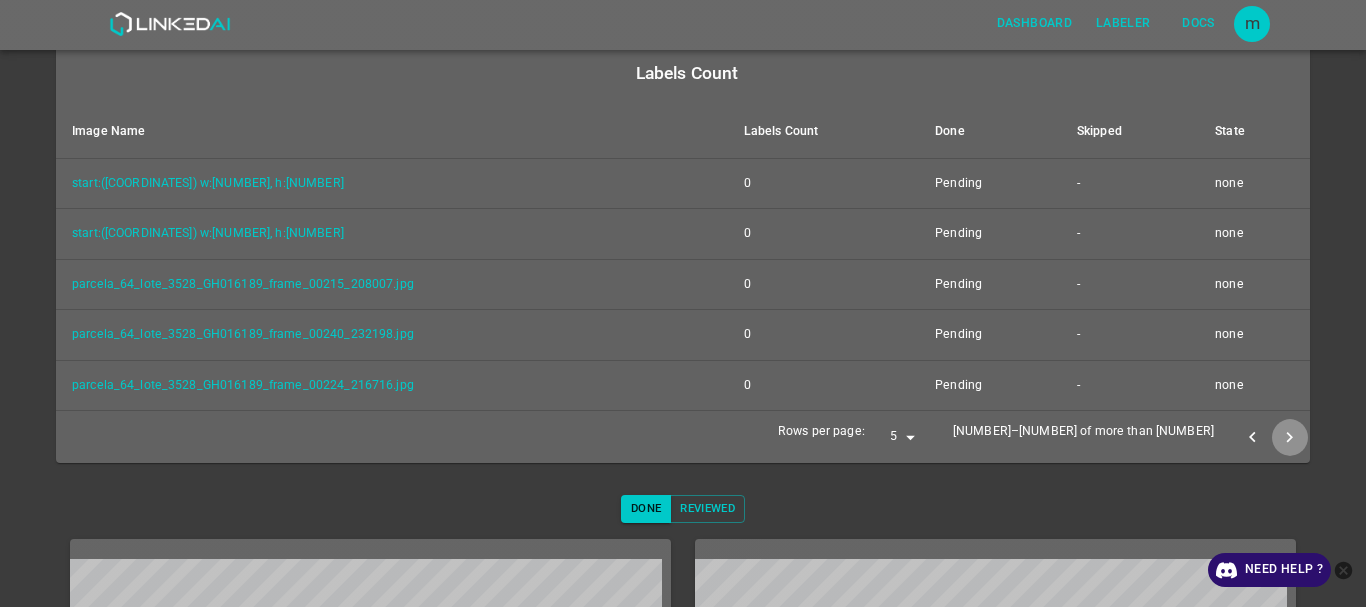 click 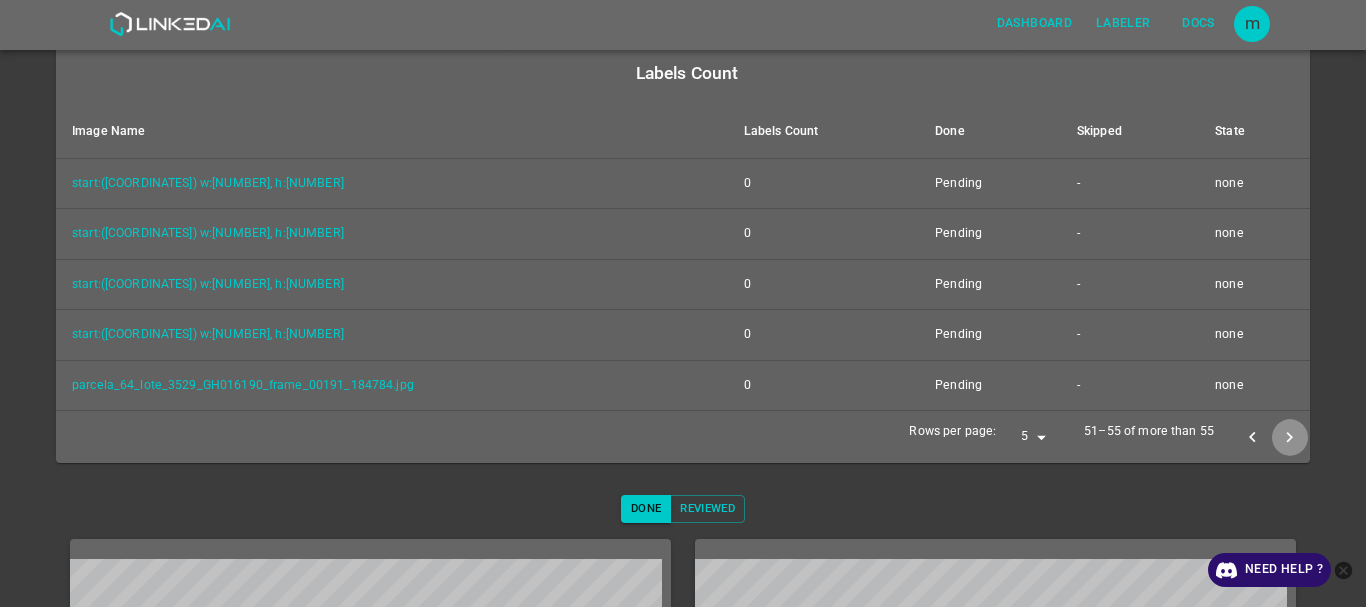 click 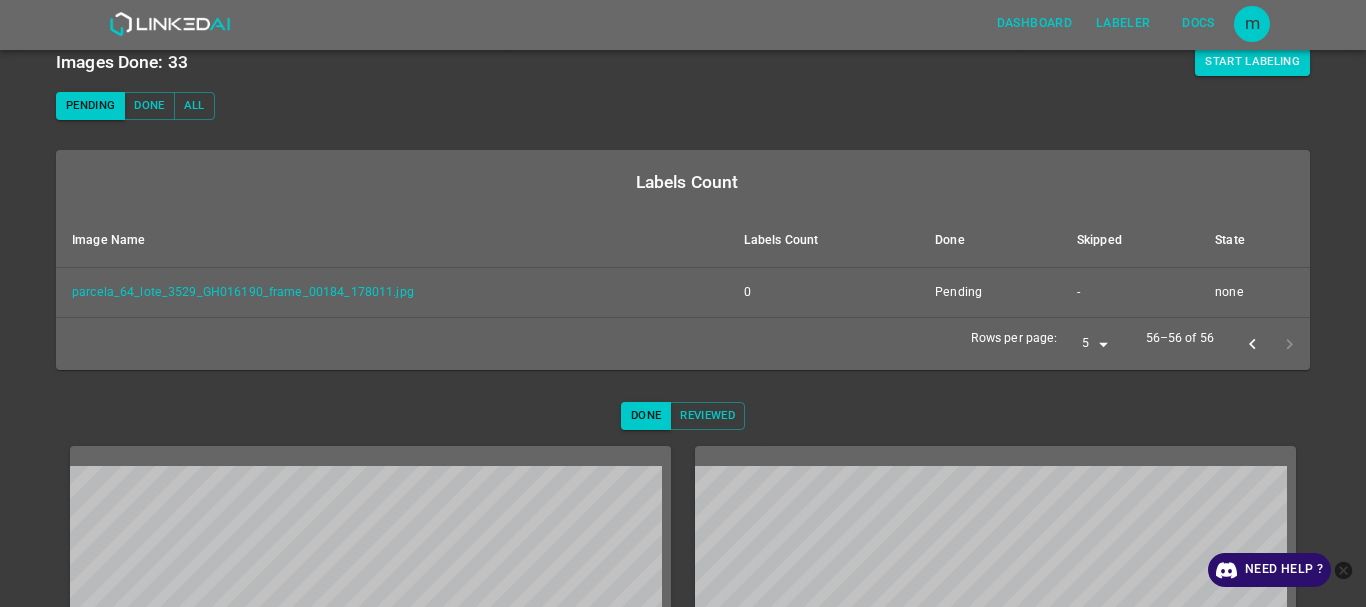 scroll, scrollTop: 155, scrollLeft: 0, axis: vertical 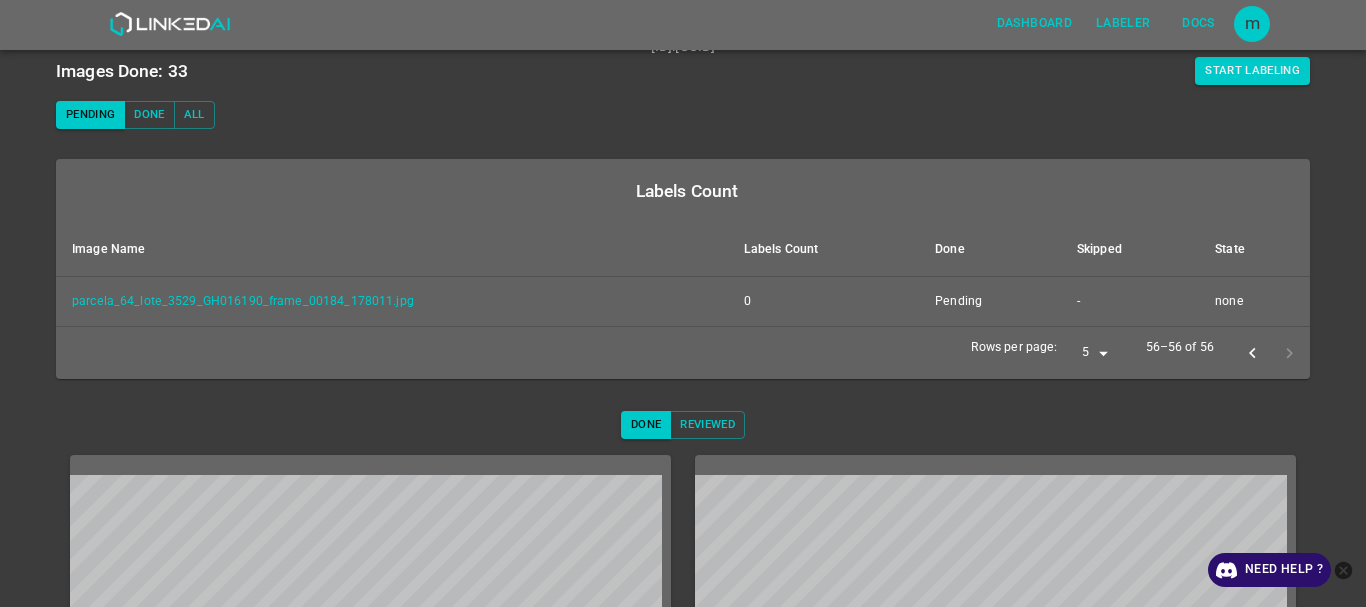 click 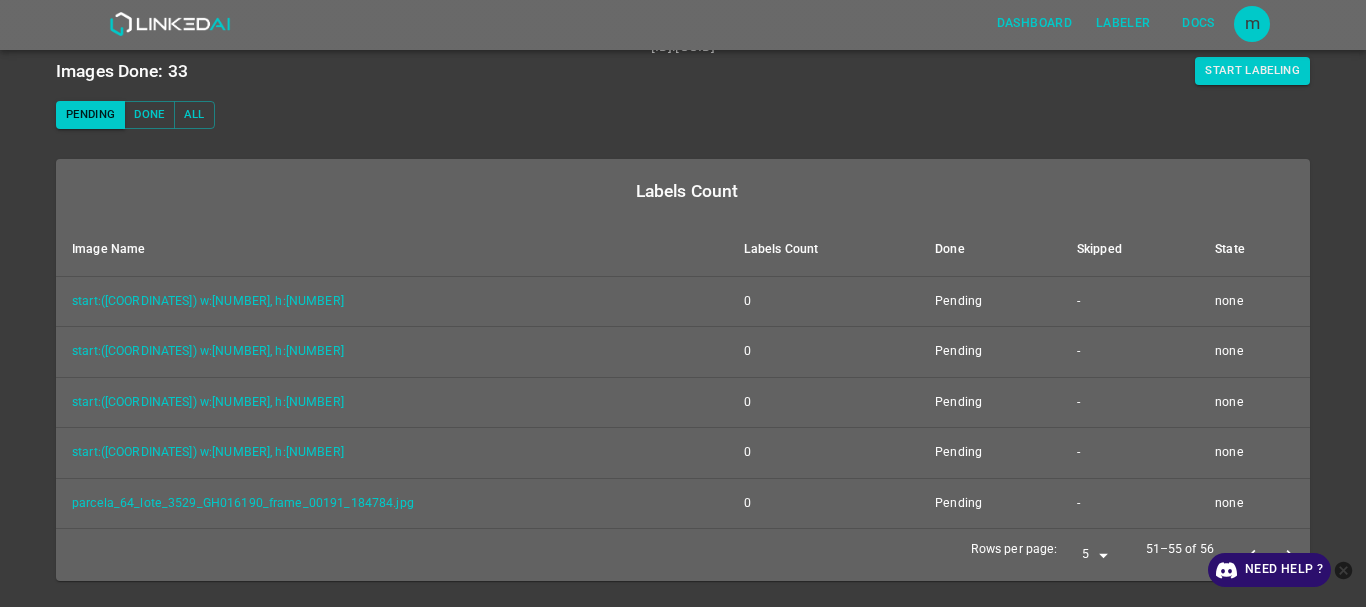 click 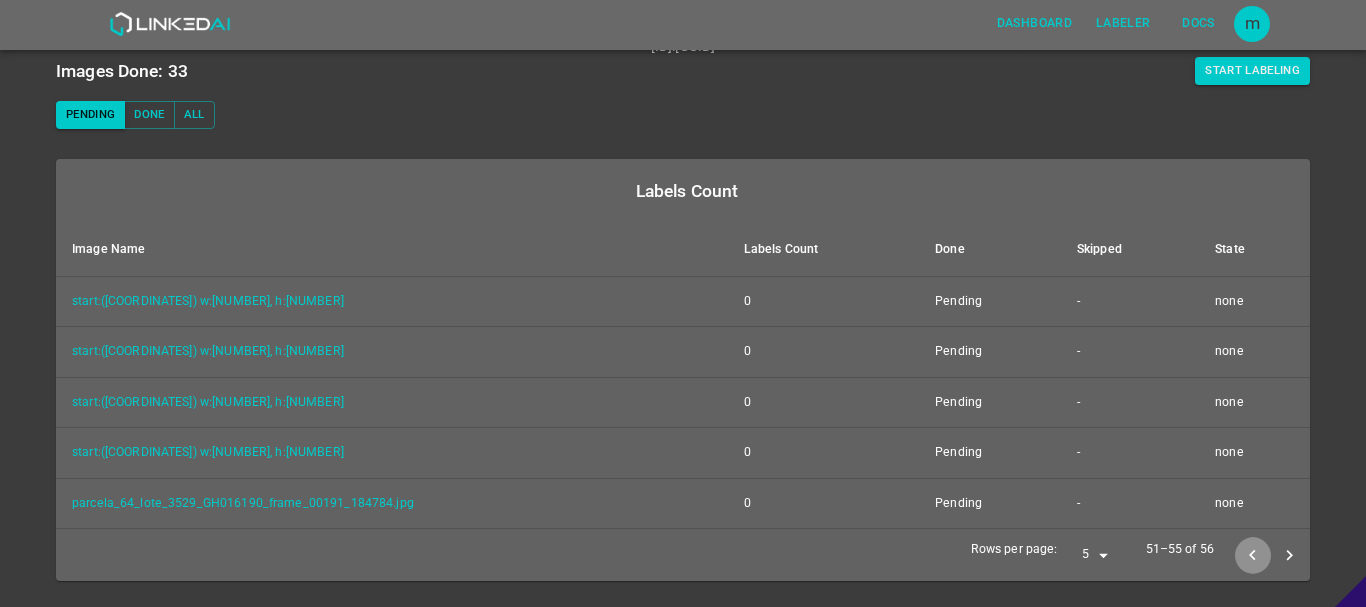 click 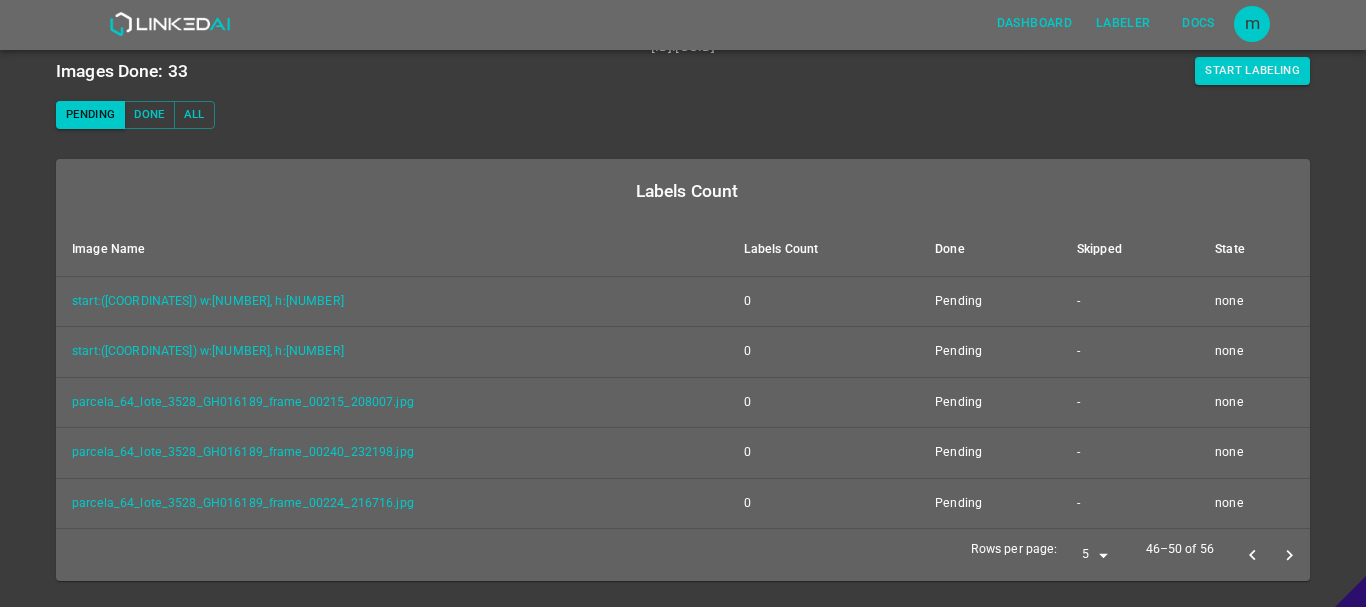 click 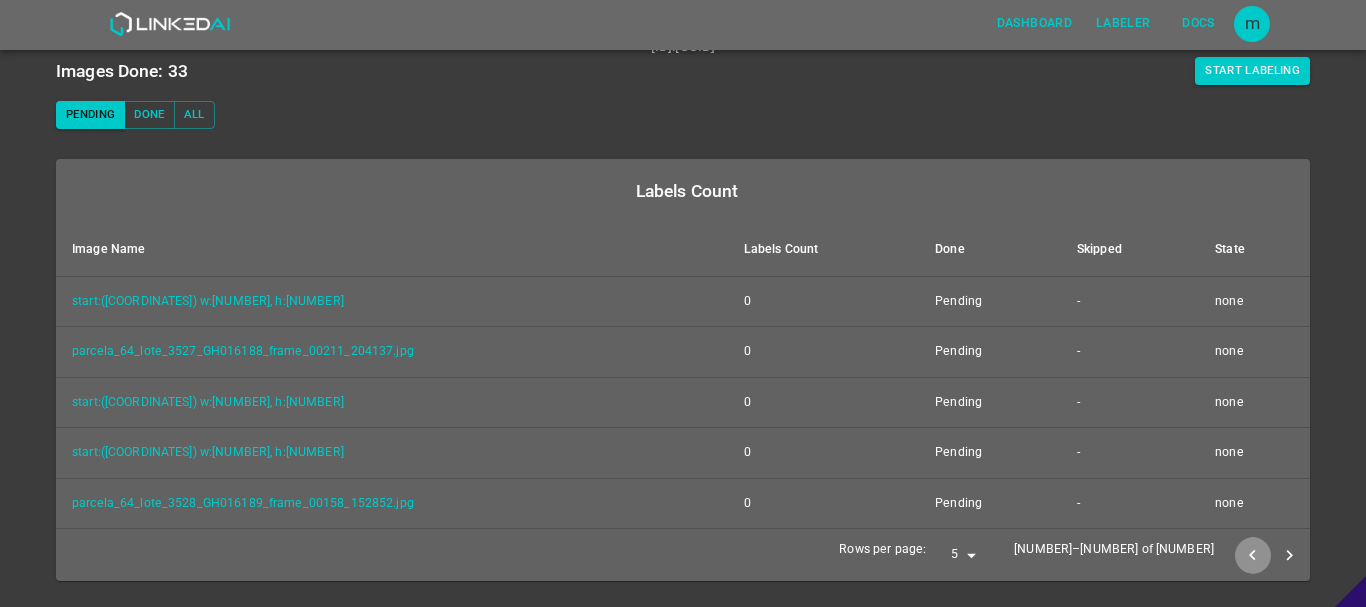 click 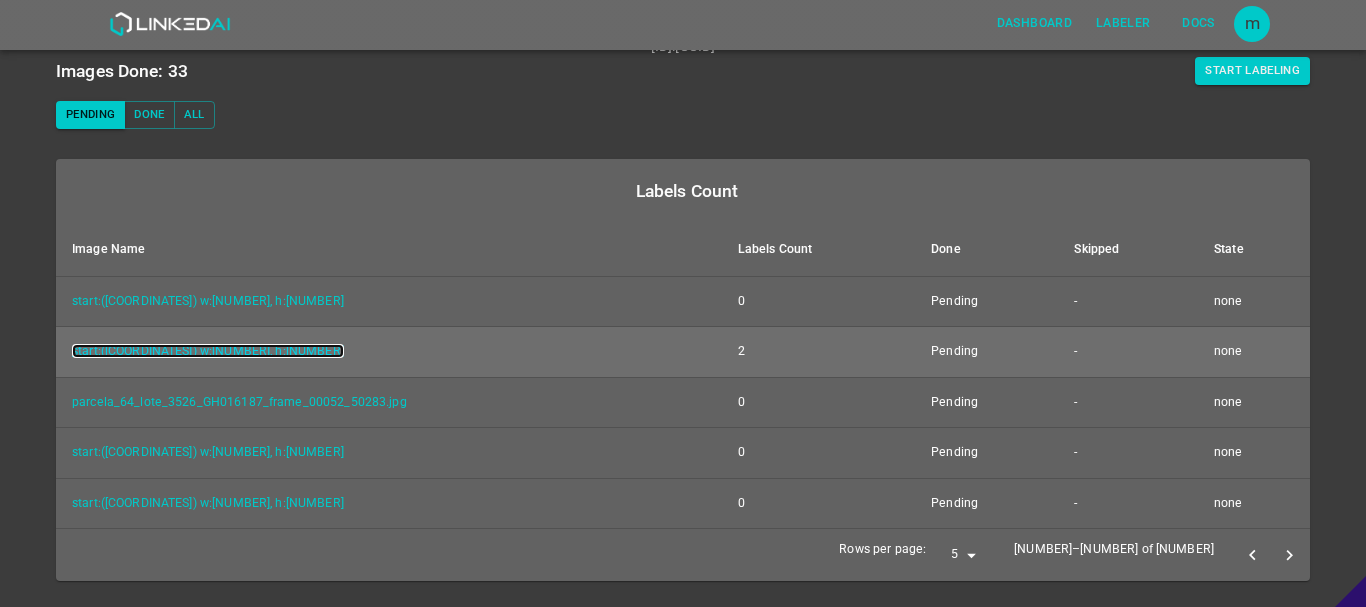 click on "start:([COORDINATES])
w:[NUMBER], h:[NUMBER]" at bounding box center [208, 351] 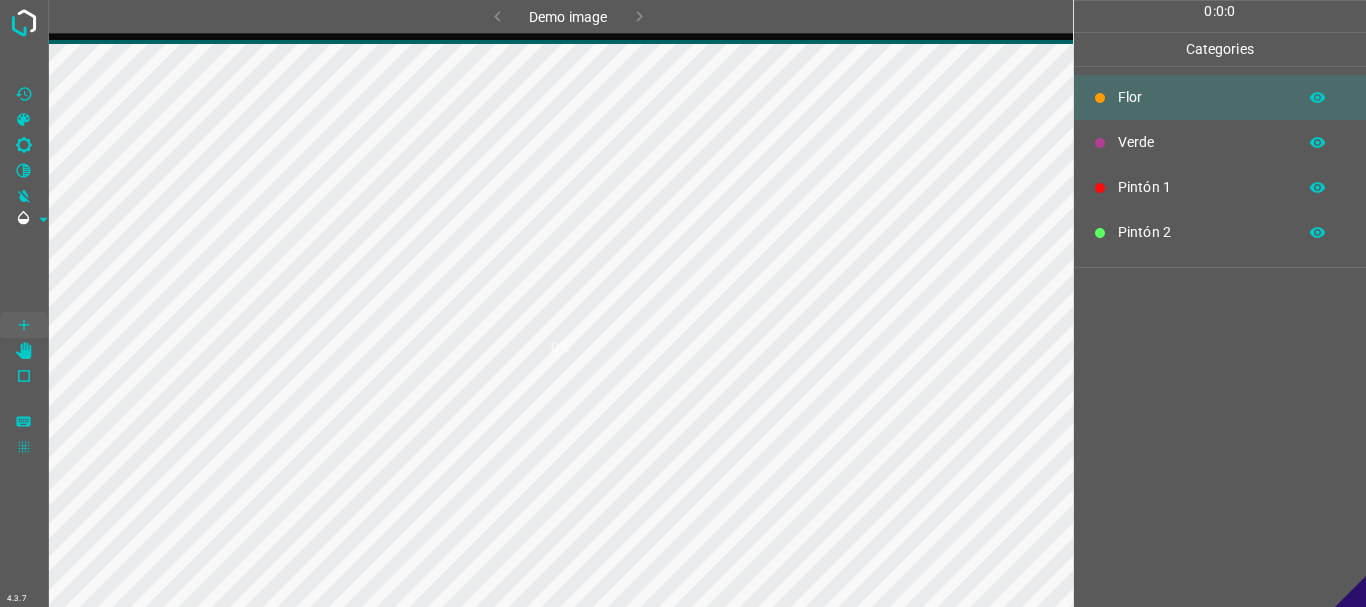 scroll, scrollTop: 0, scrollLeft: 0, axis: both 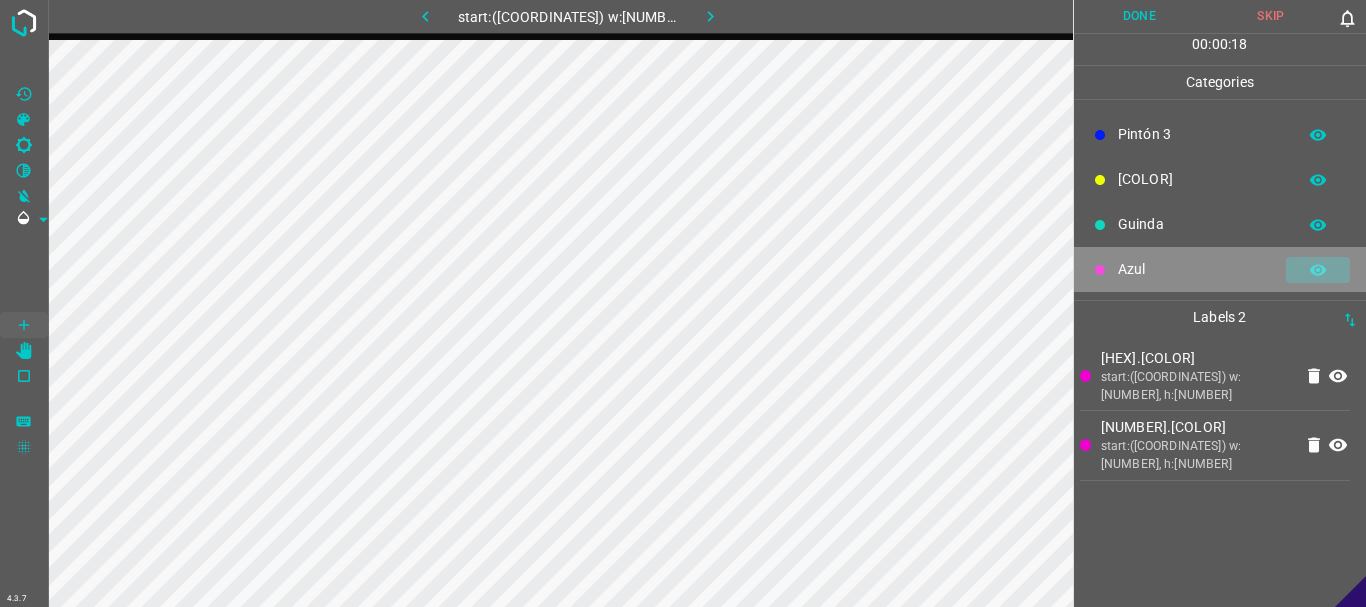 click at bounding box center [1318, 270] 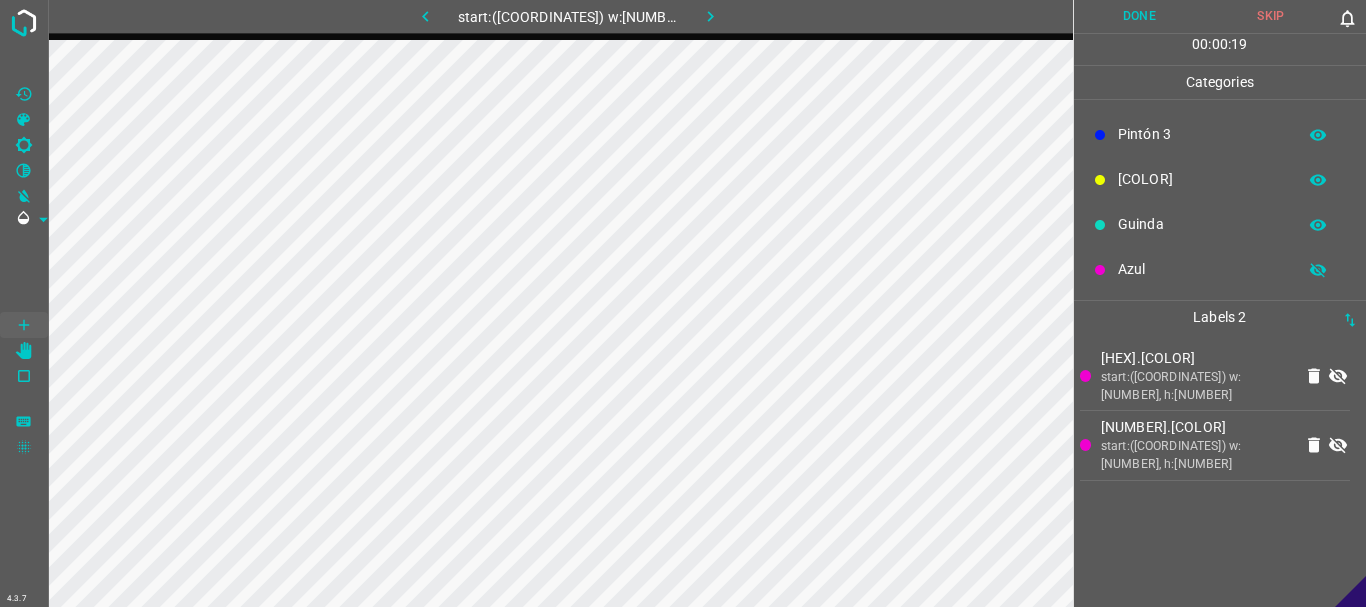 click at bounding box center (1318, 270) 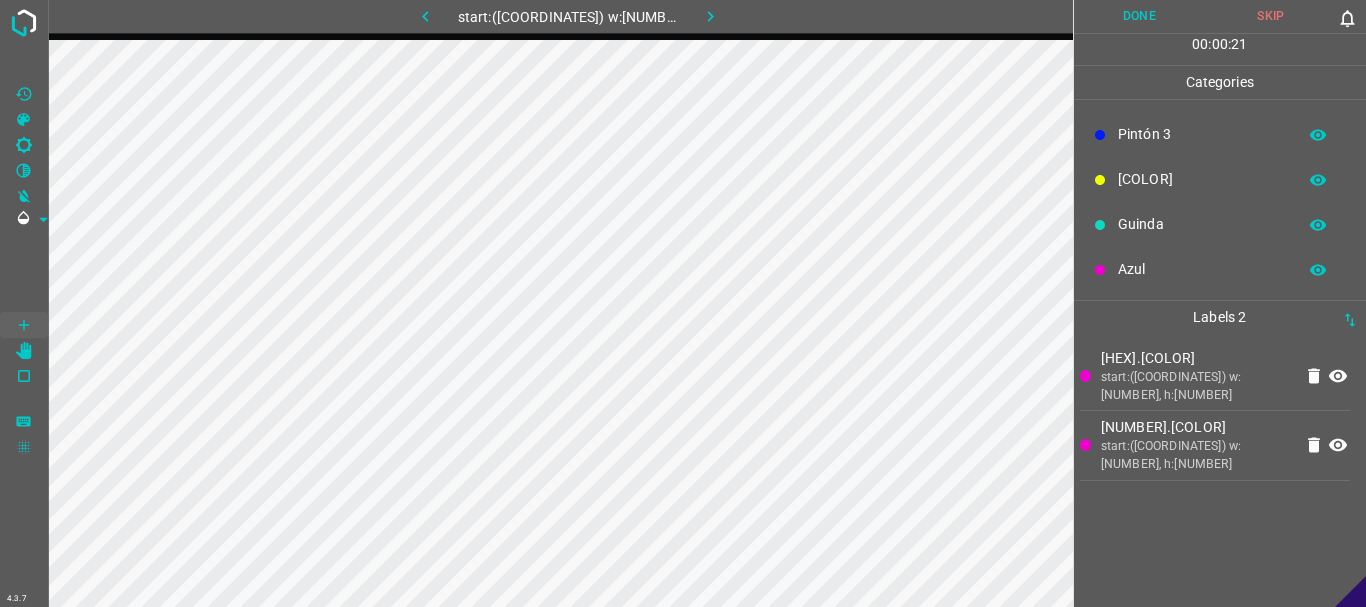 scroll, scrollTop: 0, scrollLeft: 0, axis: both 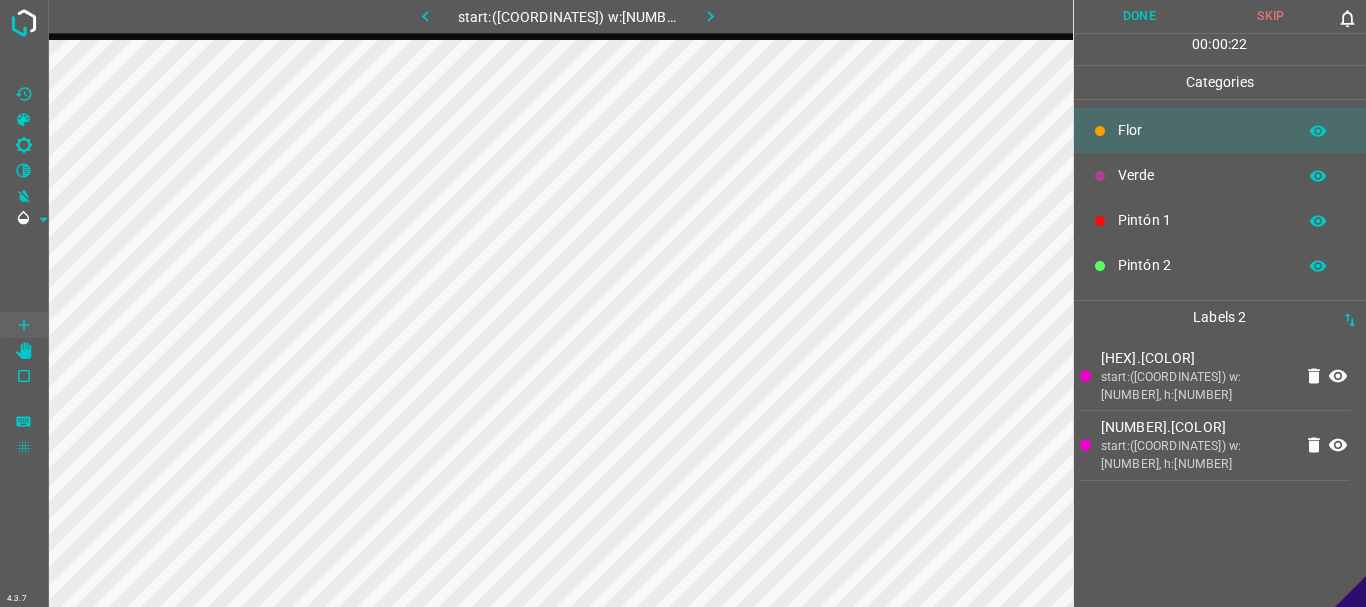 click on "Pintón 1" at bounding box center [1202, 220] 